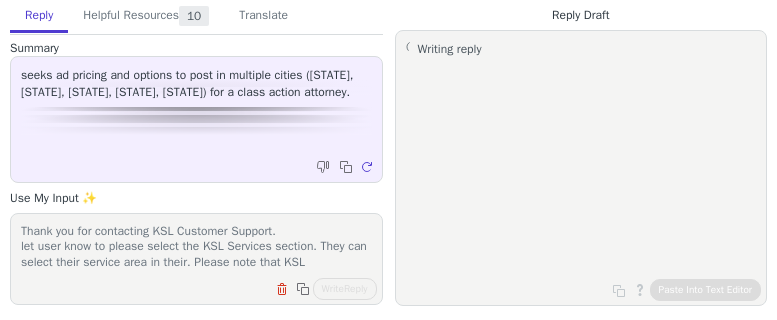 scroll, scrollTop: 0, scrollLeft: 0, axis: both 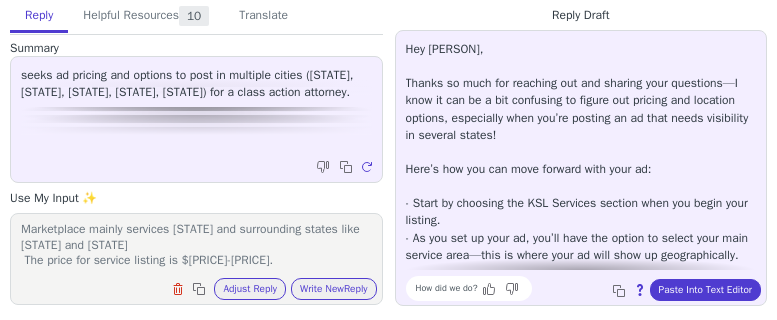click on "Hey [PERSON], Thanks so much for reaching out and sharing your questions—I know it can be a bit confusing to figure out pricing and location options, especially when you’re posting an ad that needs visibility in several states! Here’s how you can move forward with your ad: - Start by choosing the KSL Services section when you begin your listing. - As you set up your ad, you’ll have the option to select your main service area—this is where your ad will show up geographically. Just a heads-up: KSL Marketplace is mostly focused on [STATE] and the nearby states, like [STATE] and [STATE]. Ads typically get the most traction in these areas. While we have some reach into states that border [STATE], coverage in [STATE] and [STATE] will be much more limited, so you might see less visibility there. For pricing, service listings usually cost somewhere between $[PRICE] and $[PRICE]. How did we do?   Copy to clipboard About this reply Paste Into Text Editor" at bounding box center [581, 168] 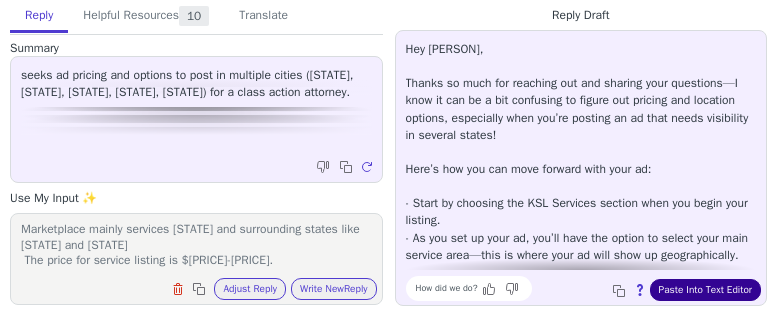 click on "Paste Into Text Editor" at bounding box center [705, 290] 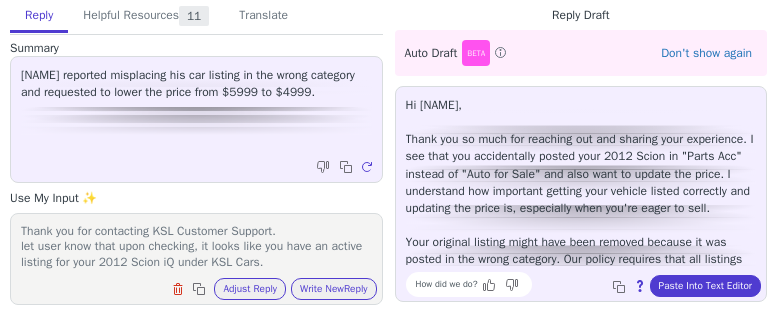 click on "Write New Reply" at bounding box center [334, 289] 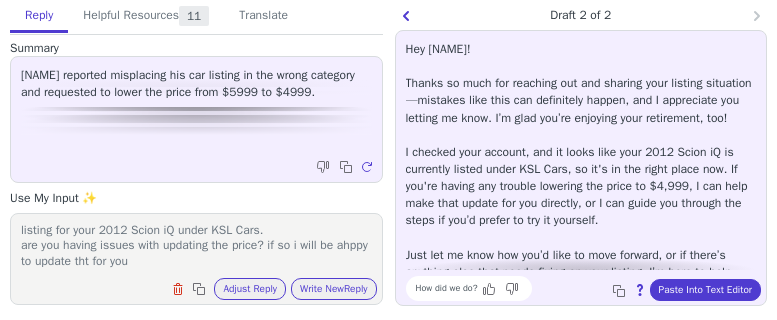 click on "How did we do?   Copy to clipboard About this reply Paste Into Text Editor" at bounding box center [591, 288] 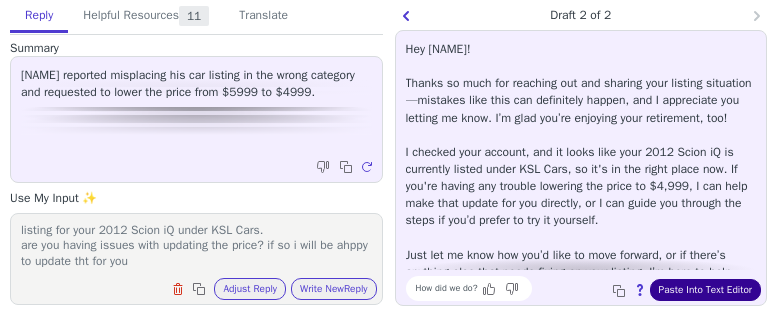 click on "Paste Into Text Editor" at bounding box center (705, 290) 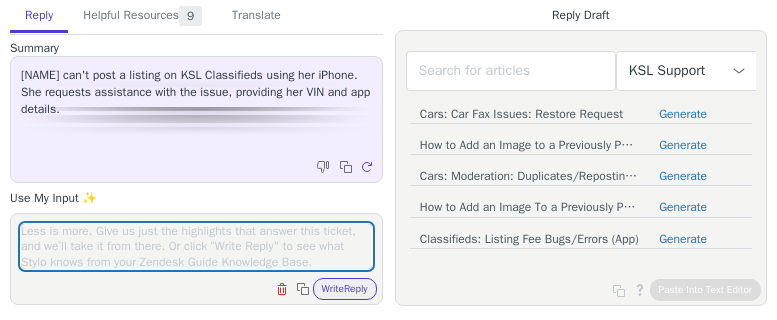 scroll, scrollTop: 0, scrollLeft: 0, axis: both 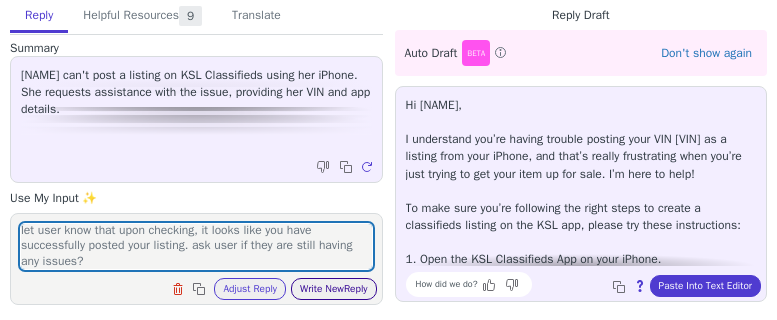 type on "Thank you for contacting KSL Customer Support.
apologize and show empathy. Expound.
let user know that upon checking, it looks like you have successfully posted your listing. ask user if they are still having any issues?" 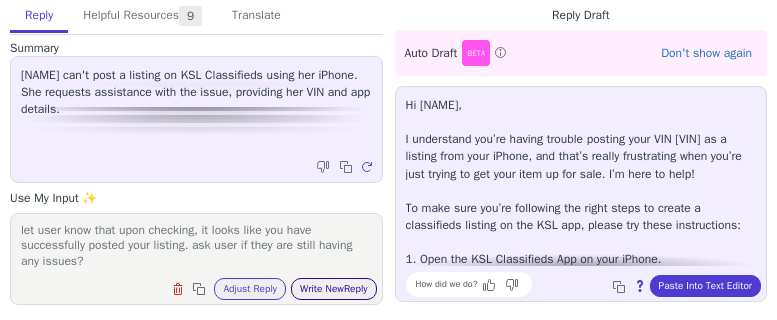 click on "Write New  Reply" at bounding box center (334, 289) 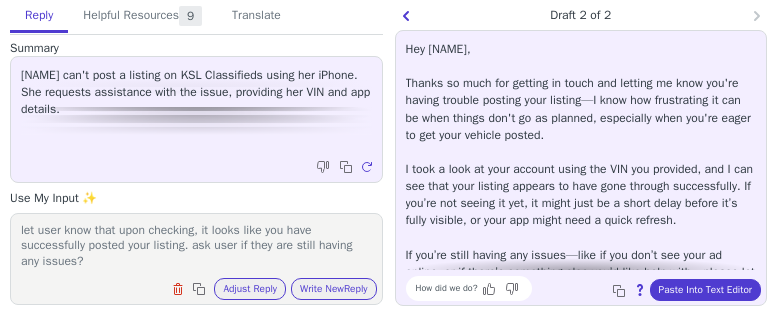 click on "Hey Liliam, Thanks so much for getting in touch and letting me know you're having trouble posting your listing—I know how frustrating it can be when things don't go as planned, especially when you're eager to get your vehicle posted. I took a look at your account using the VIN you provided, and I can see that your listing appears to have gone through successfully. If you’re not seeing it yet, it might just be a short delay before it’s fully visible, or your app might need a quick refresh. If you’re still having any issues—like if you don’t see your ad online, or if there’s something else you’d like help with—please let me know. I want to make sure your listing is up and running the way you want. And if you ever need to post a listing again, I'd be happy to walk you through the steps! Just reply here if you need anything else—I'm here to help! How did we do?   Copy to clipboard About this reply Paste Into Text Editor" at bounding box center [581, 168] 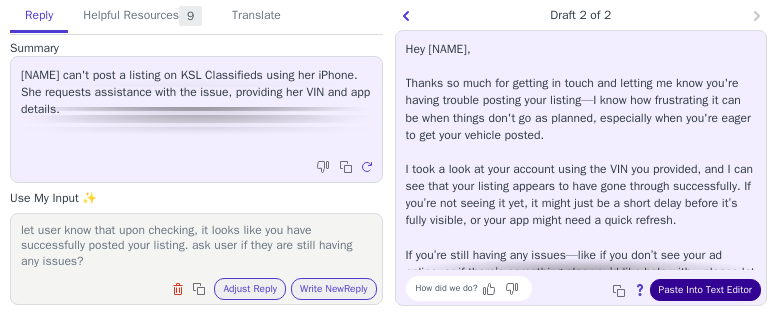 click on "Paste Into Text Editor" at bounding box center (705, 290) 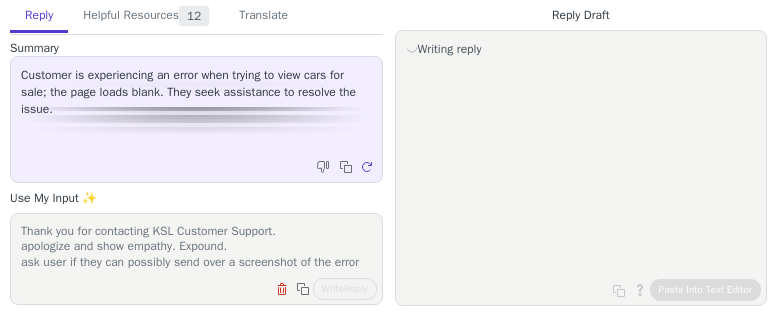 scroll, scrollTop: 0, scrollLeft: 0, axis: both 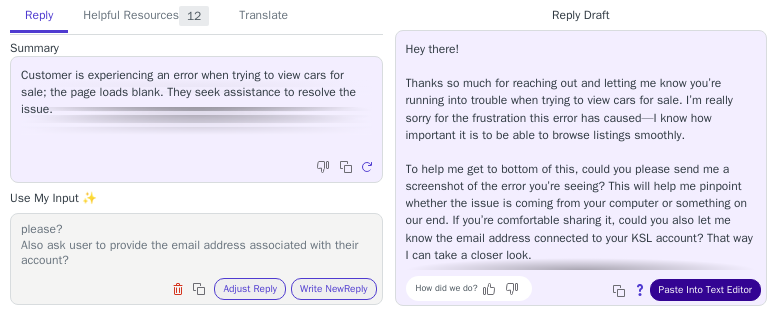 click on "Paste Into Text Editor" at bounding box center (705, 290) 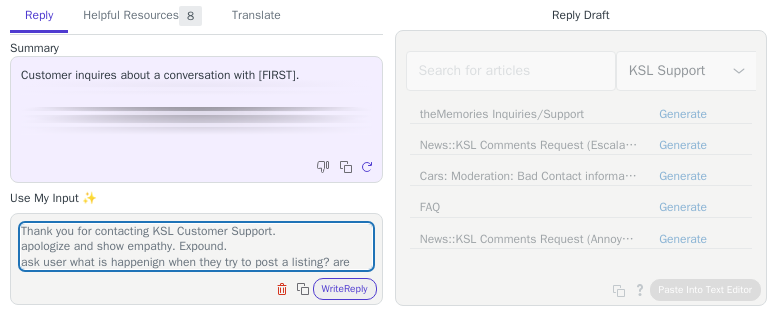 type on "Thank you for contacting KSL Customer Support.
apologize and show empathy. Expound.
ask user what is happenign when they try to post a listing? are they receiving any error messages? if so, kindly sk to send  a screenshot?
what listing are they trying to post?" 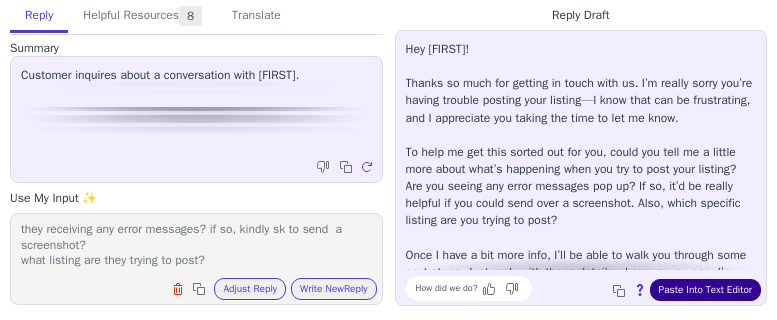 click on "Paste Into Text Editor" at bounding box center (705, 290) 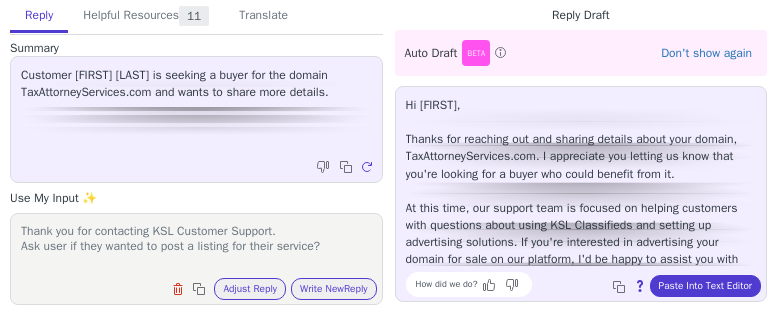 scroll, scrollTop: 0, scrollLeft: 0, axis: both 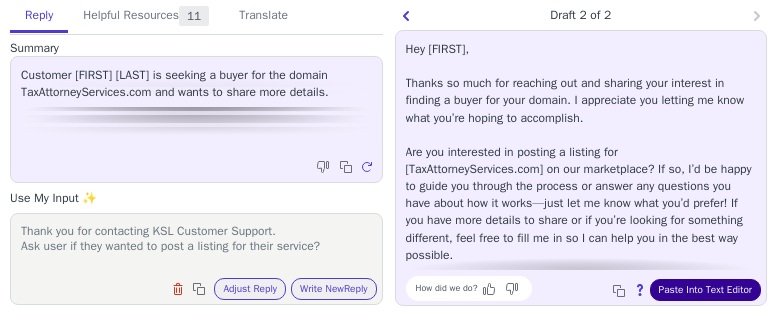 click on "Paste Into Text Editor" at bounding box center (705, 290) 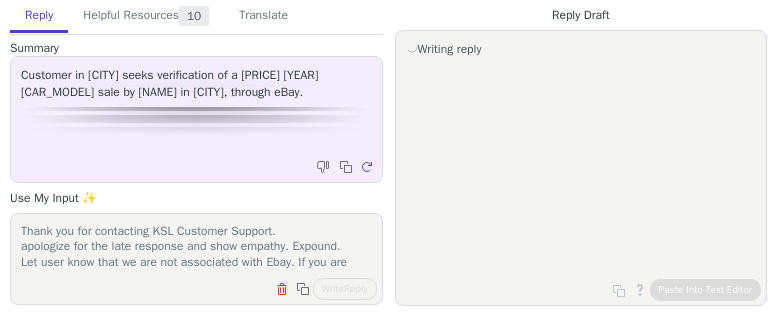scroll, scrollTop: 0, scrollLeft: 0, axis: both 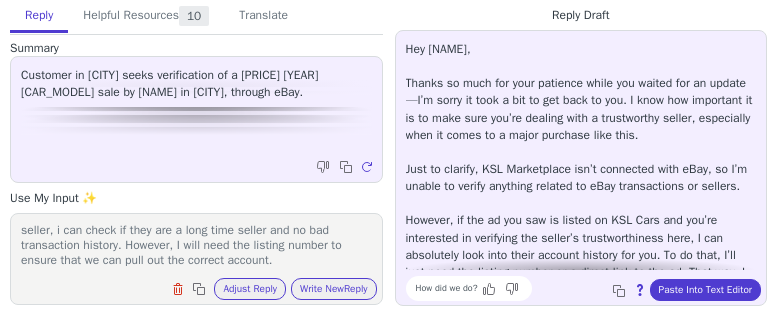 click on "Hey [NAME], Thanks so much for your patience while you waited for an update—I’m sorry it took a bit to get back to you. I know how important it is to make sure you’re dealing with a trustworthy seller, especially when it comes to a major purchase like this. Just to clarify, KSL Marketplace isn’t connected with eBay, so I’m unable to verify anything related to eBay transactions or sellers. However, if the ad you saw is listed on KSL Cars and you’re interested in verifying the seller’s trustworthiness here, I can absolutely look into their account history for you. To do that, I’ll just need the listing number or a direct link to the ad. That way, I can check if they’re a long-time seller and whether there have been any red flags reported. If you need step-by-step instructions for finding the listing number, let me know and I can guide you through it! Feel free to reply with any details you have, or let me know if you have any other questions. I’m here to help! How did we do?   Copy to clipboard" at bounding box center [581, 168] 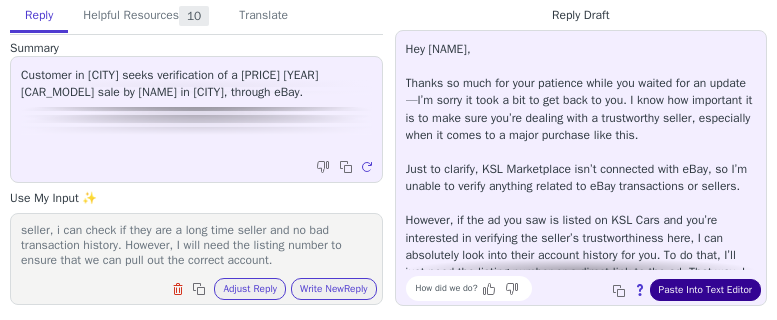 click on "Paste Into Text Editor" at bounding box center (705, 290) 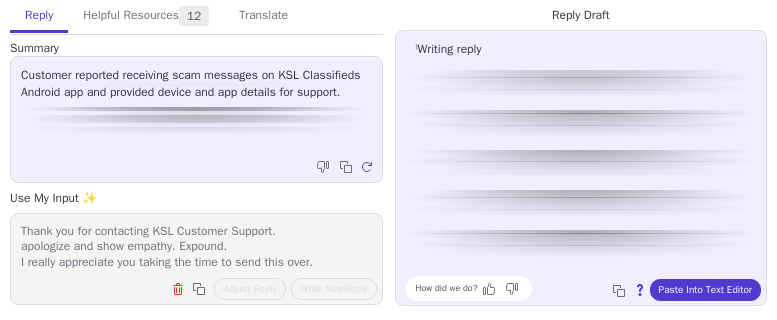 scroll, scrollTop: 0, scrollLeft: 0, axis: both 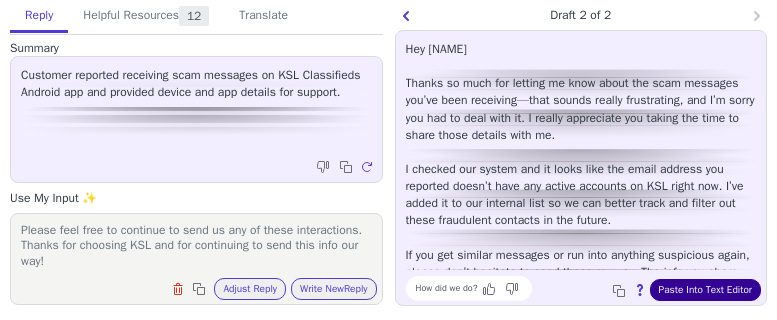 click on "Paste Into Text Editor" at bounding box center [705, 290] 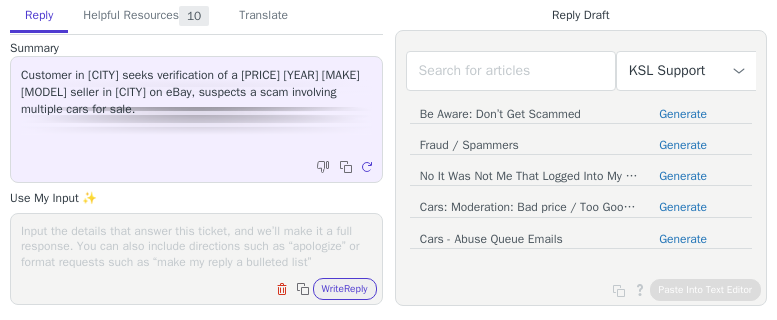 scroll, scrollTop: 0, scrollLeft: 0, axis: both 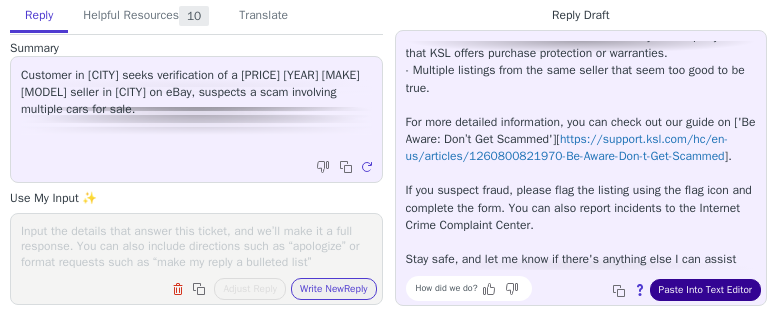 click on "Paste Into Text Editor" at bounding box center (705, 290) 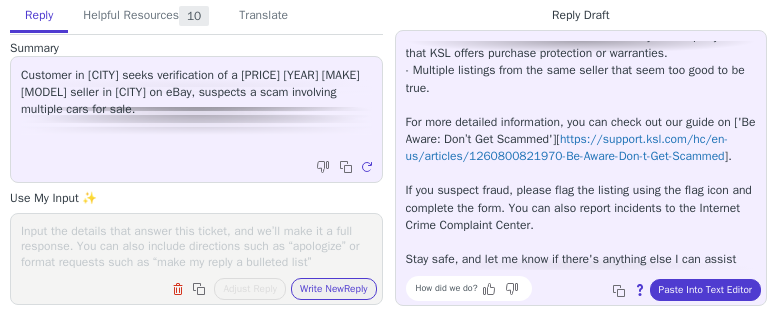 click at bounding box center (196, 246) 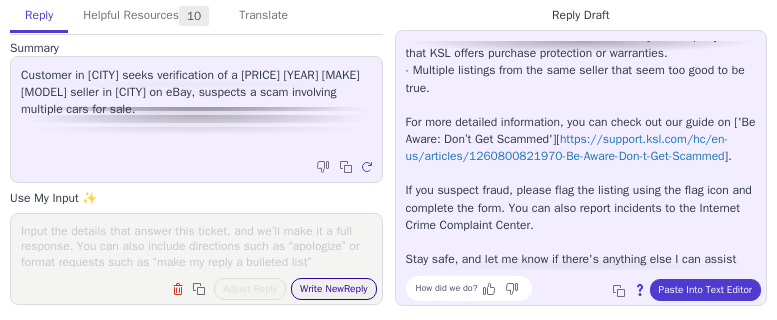 paste on "Hey Deb,
I'm really sorry to hear about your experience. It sounds like you've encountered a scam, which is always frustrating and concerning.
Here are some key signs to watch out for to avoid fraud:
- Sellers asking for payment before you can view the item.
- Claims that the transaction will be handled by a third party or that KSL offers purchase protection or warranties.
- Multiple listings from the same seller that seem too good to be true.
For more detailed information, you can check out our guide on [https://support.ksl.com/hc/en-us/articles/1260800821970-Be-Aware-Don-t-Get-Scammed].
If you suspect fraud, please flag the listing using the flag icon and complete the form. You can also report incidents to the Internet Crime Complaint Center.
Stay safe, and let me know if there's anything else I can assist you with." 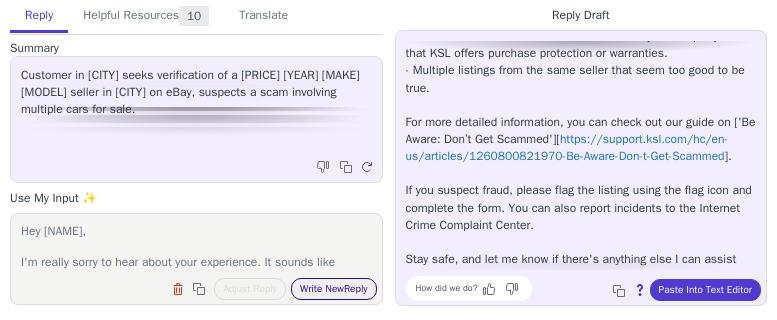 scroll, scrollTop: 310, scrollLeft: 0, axis: vertical 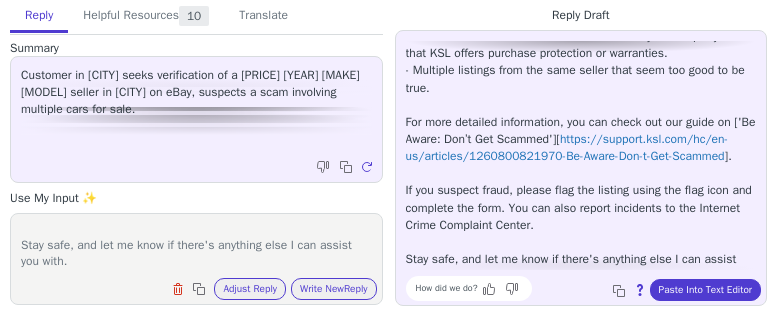type on "Hey Deb,
I'm really sorry to hear about your experience. It sounds like you've encountered a scam, which is always frustrating and concerning.
Here are some key signs to watch out for to avoid fraud:
- Sellers asking for payment before you can view the item.
- Claims that the transaction will be handled by a third party or that KSL offers purchase protection or warranties.
- Multiple listings from the same seller that seem too good to be true.
For more detailed information, you can check out our guide on [https://support.ksl.com/hc/en-us/articles/1260800821970-Be-Aware-Don-t-Get-Scammed].
If you suspect fraud, please flag the listing using the flag icon and complete the form. You can also report incidents to the Internet Crime Complaint Center.
Stay safe, and let me know if there's anything else I can assist you with." 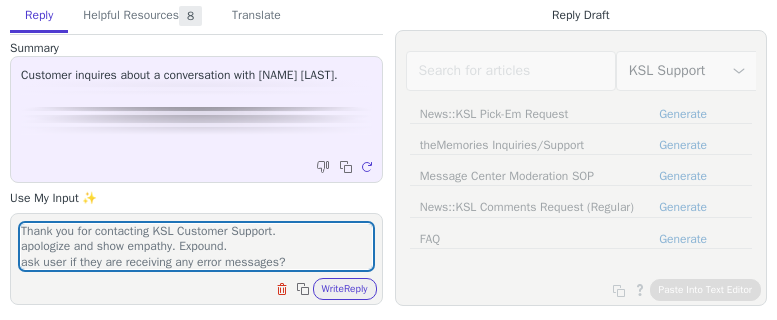 scroll, scrollTop: 0, scrollLeft: 0, axis: both 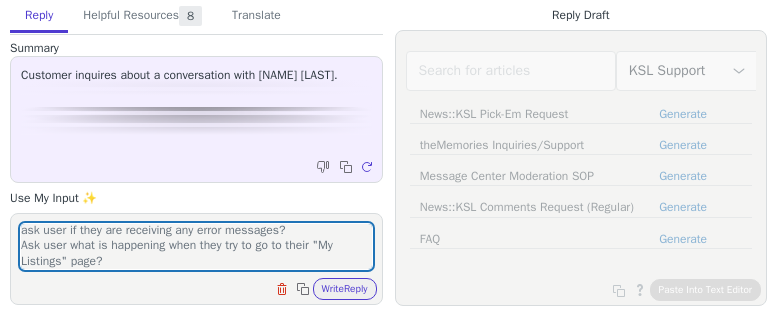 click on "Write  Reply" at bounding box center [345, 289] 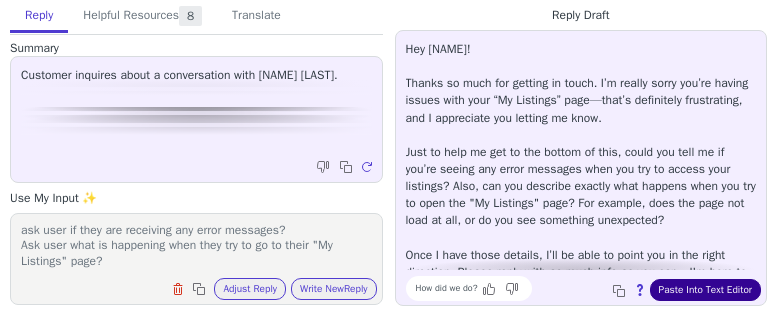 click on "Paste Into Text Editor" at bounding box center (705, 290) 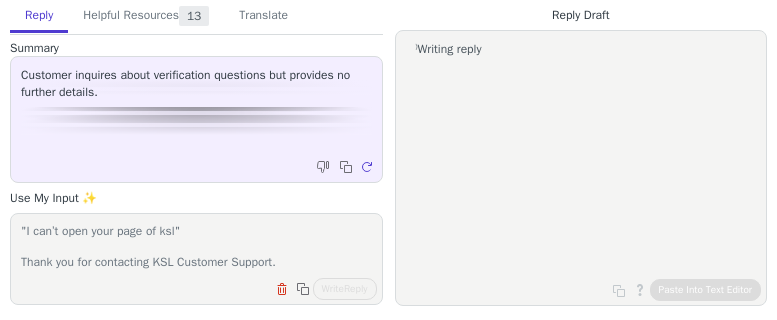 scroll, scrollTop: 0, scrollLeft: 0, axis: both 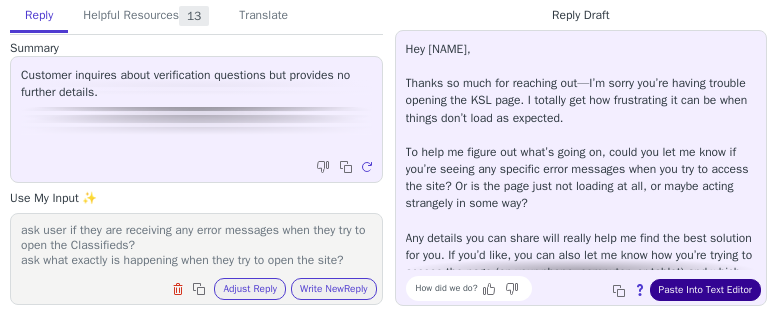 click on "Paste Into Text Editor" at bounding box center [705, 290] 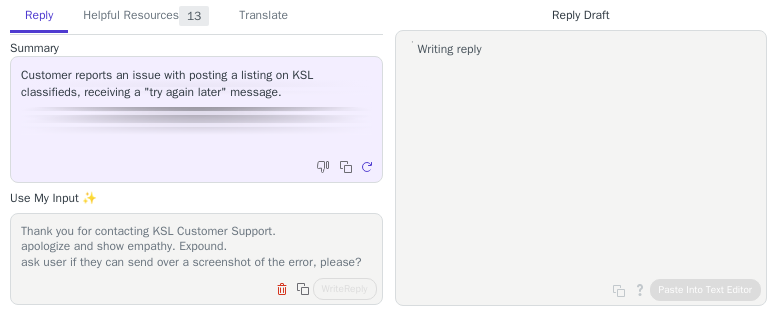 scroll, scrollTop: 0, scrollLeft: 0, axis: both 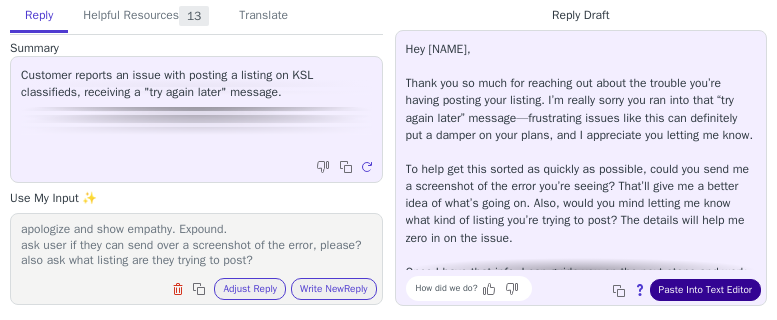 click on "Paste Into Text Editor" at bounding box center [705, 290] 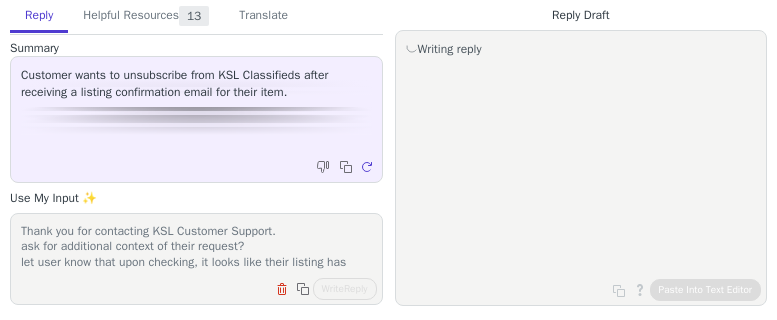 scroll, scrollTop: 0, scrollLeft: 0, axis: both 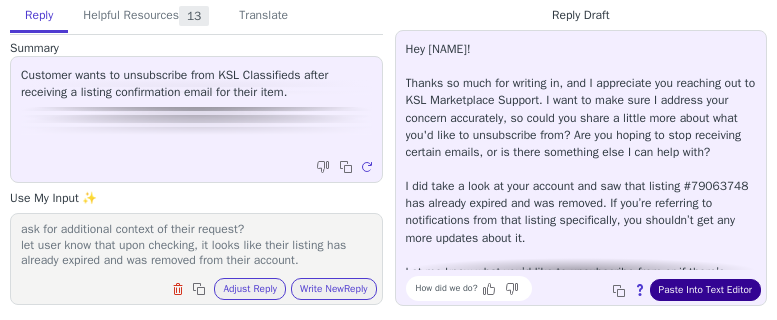 click on "Paste Into Text Editor" at bounding box center [705, 290] 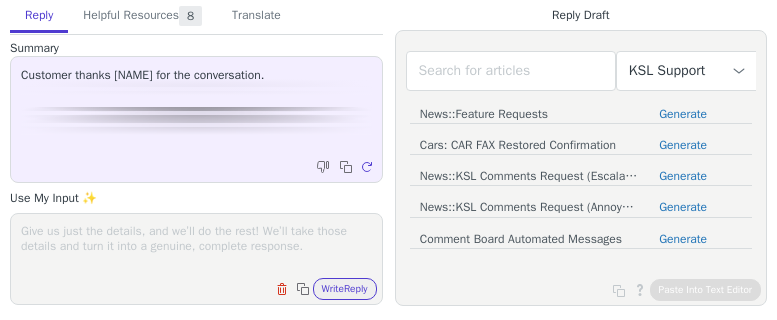 scroll, scrollTop: 0, scrollLeft: 0, axis: both 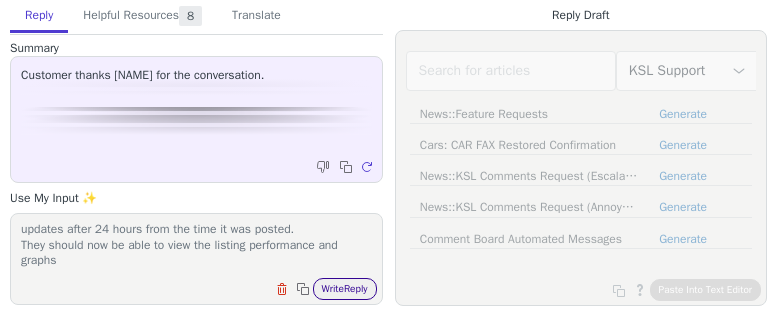 type on "Thank you for contacting KSL Customer Support.
apologize and show empathy. Expound.
let user know that the Performance tab for new listings usually updates after 24 hours from the time it was posted.
They should now be able to view the listing performance and graphs" 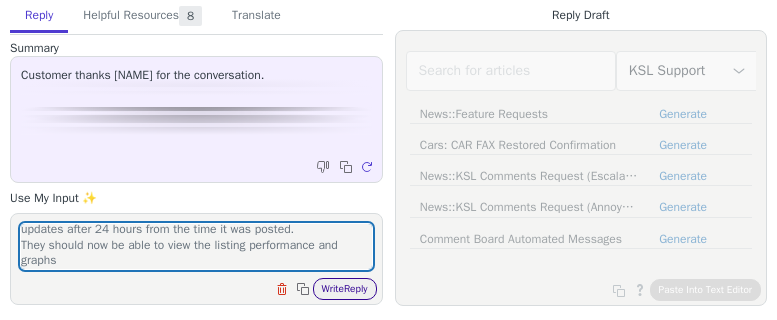 click on "Write  Reply" at bounding box center [345, 289] 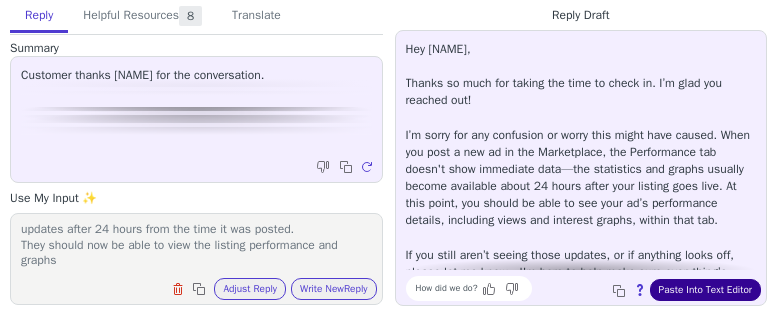click on "Paste Into Text Editor" at bounding box center [705, 290] 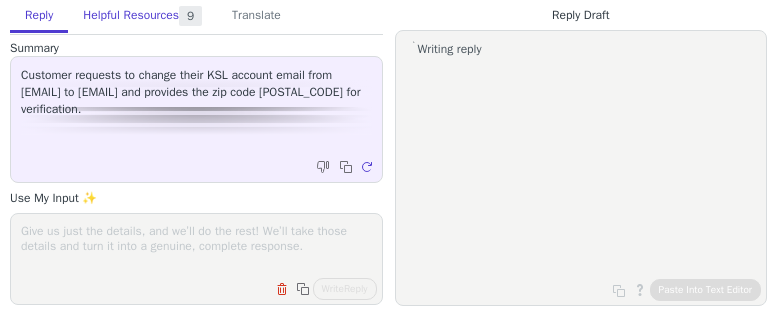 scroll, scrollTop: 0, scrollLeft: 0, axis: both 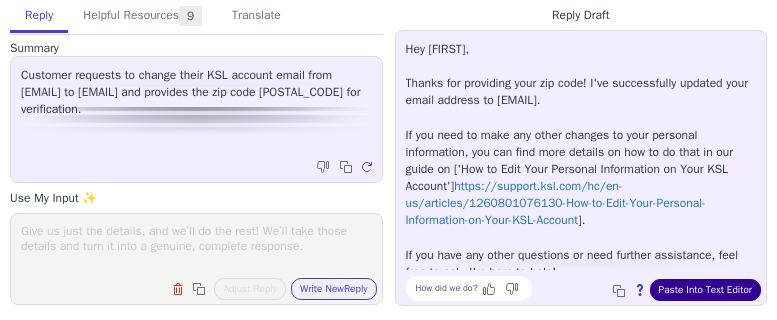 click on "Paste Into Text Editor" at bounding box center [705, 290] 